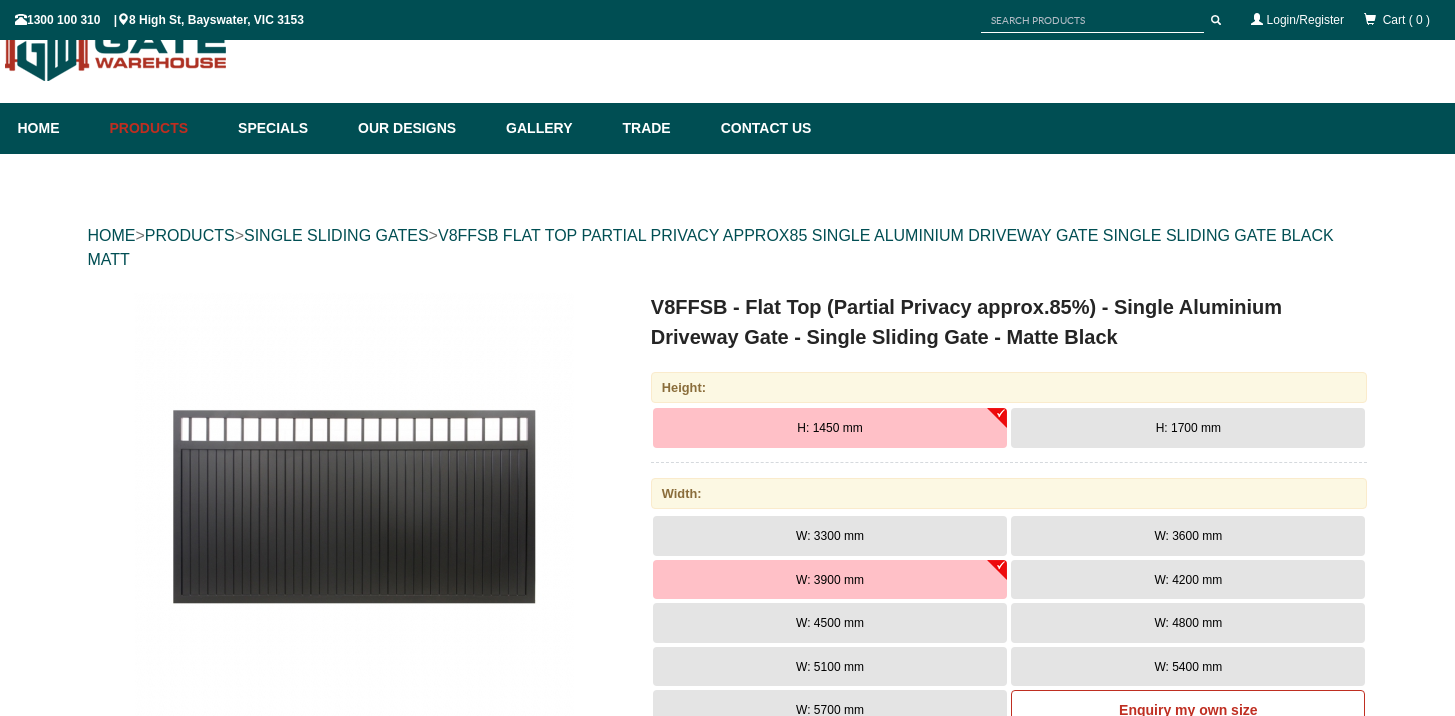 scroll, scrollTop: 50, scrollLeft: 0, axis: vertical 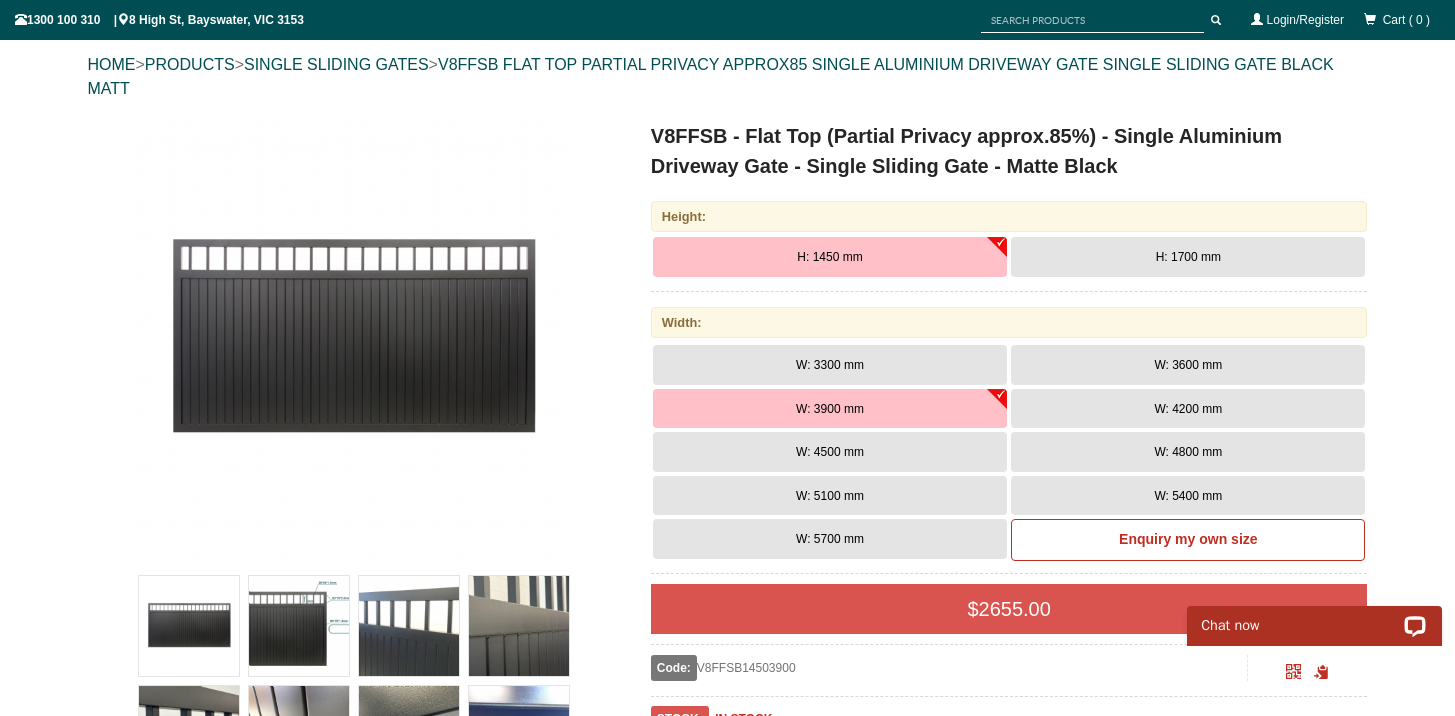 click on "H: 1700 mm" at bounding box center (1188, 257) 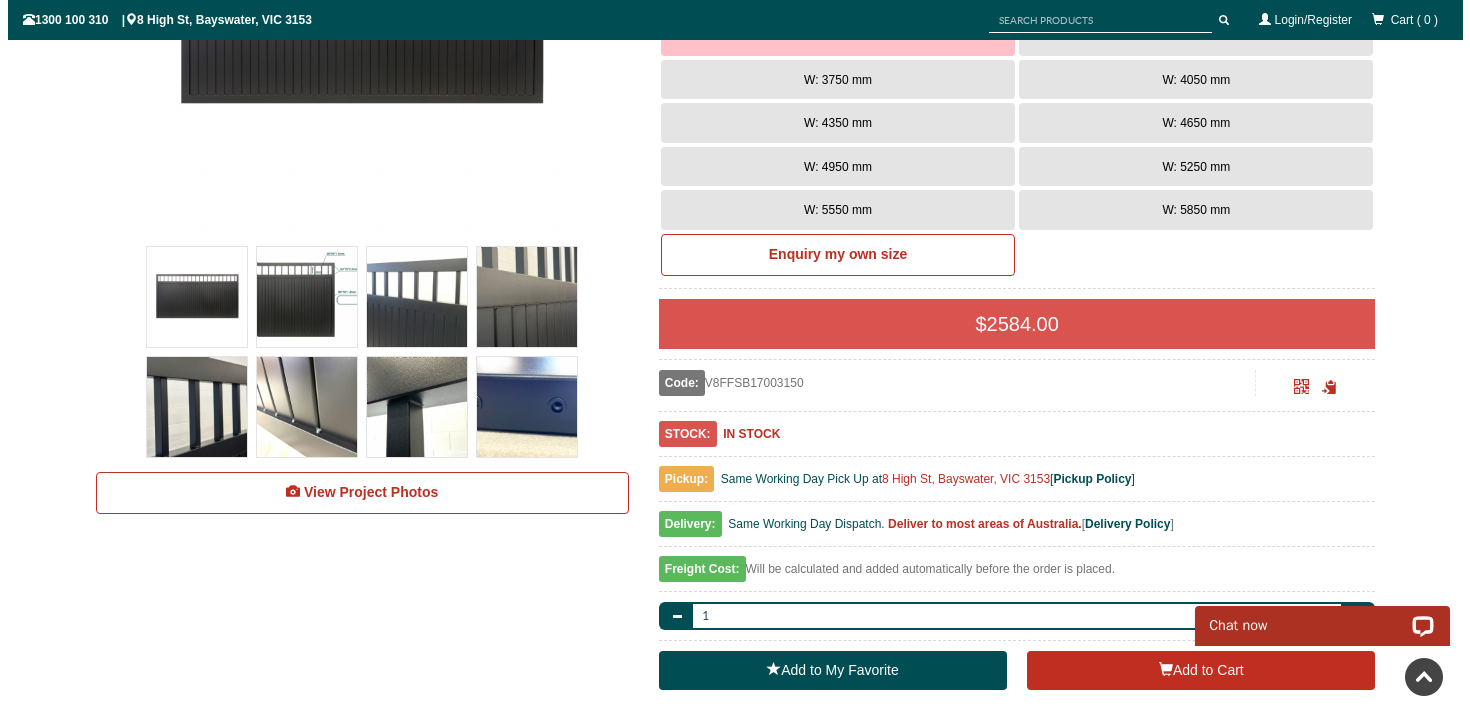 scroll, scrollTop: 554, scrollLeft: 0, axis: vertical 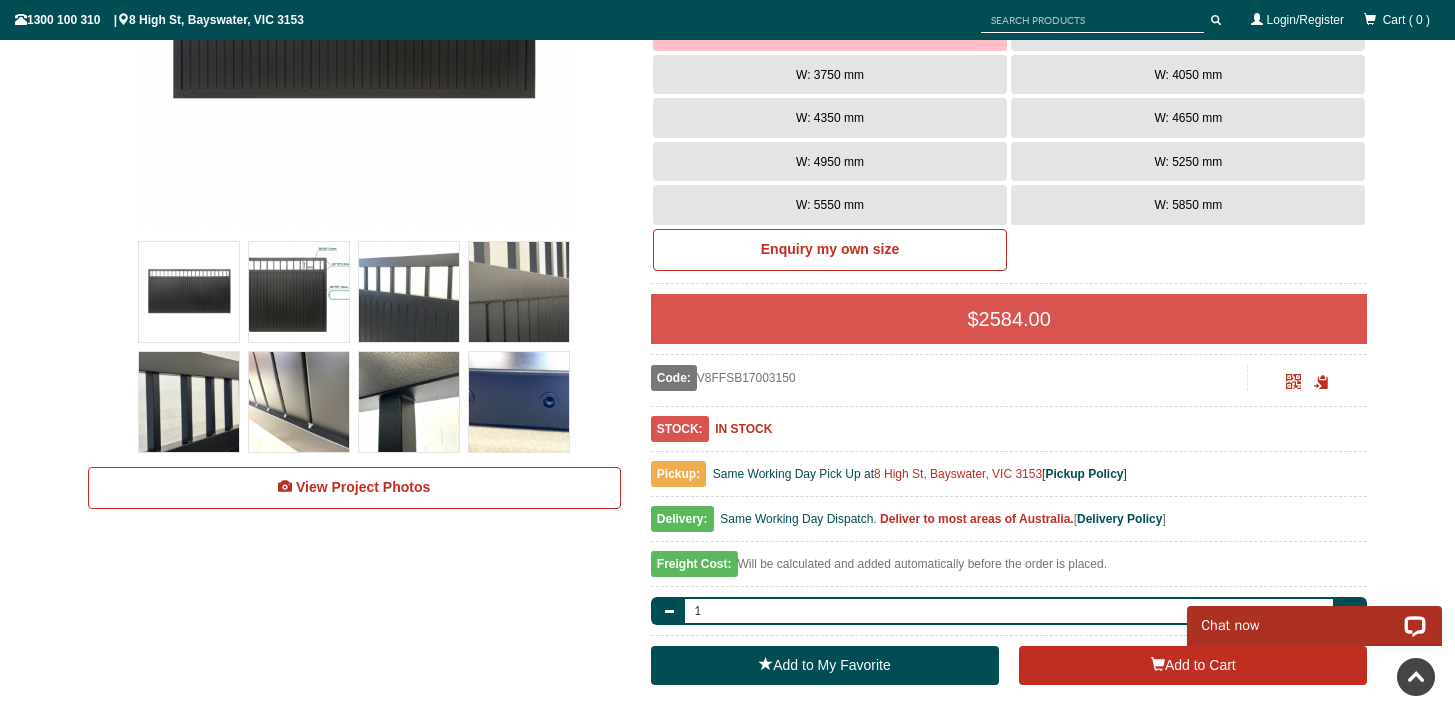 click at bounding box center (299, 292) 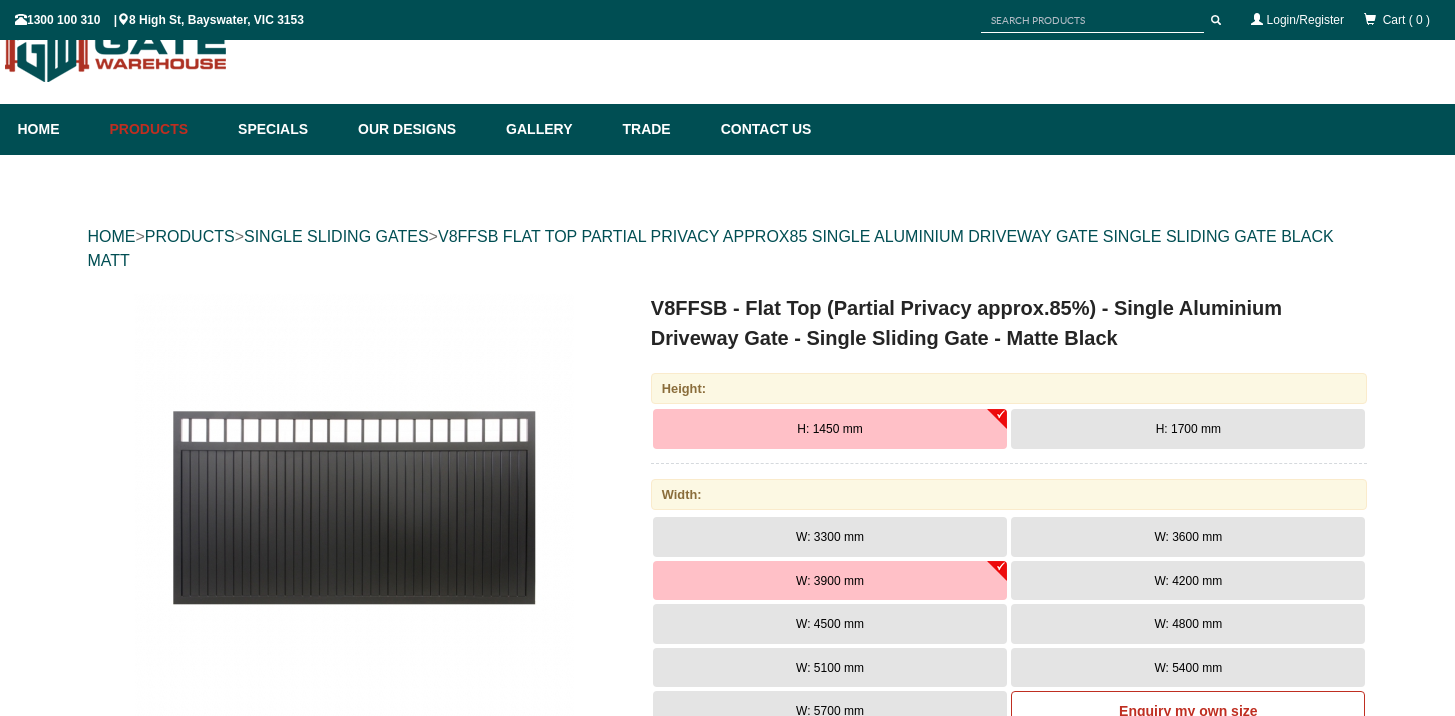 scroll, scrollTop: 50, scrollLeft: 0, axis: vertical 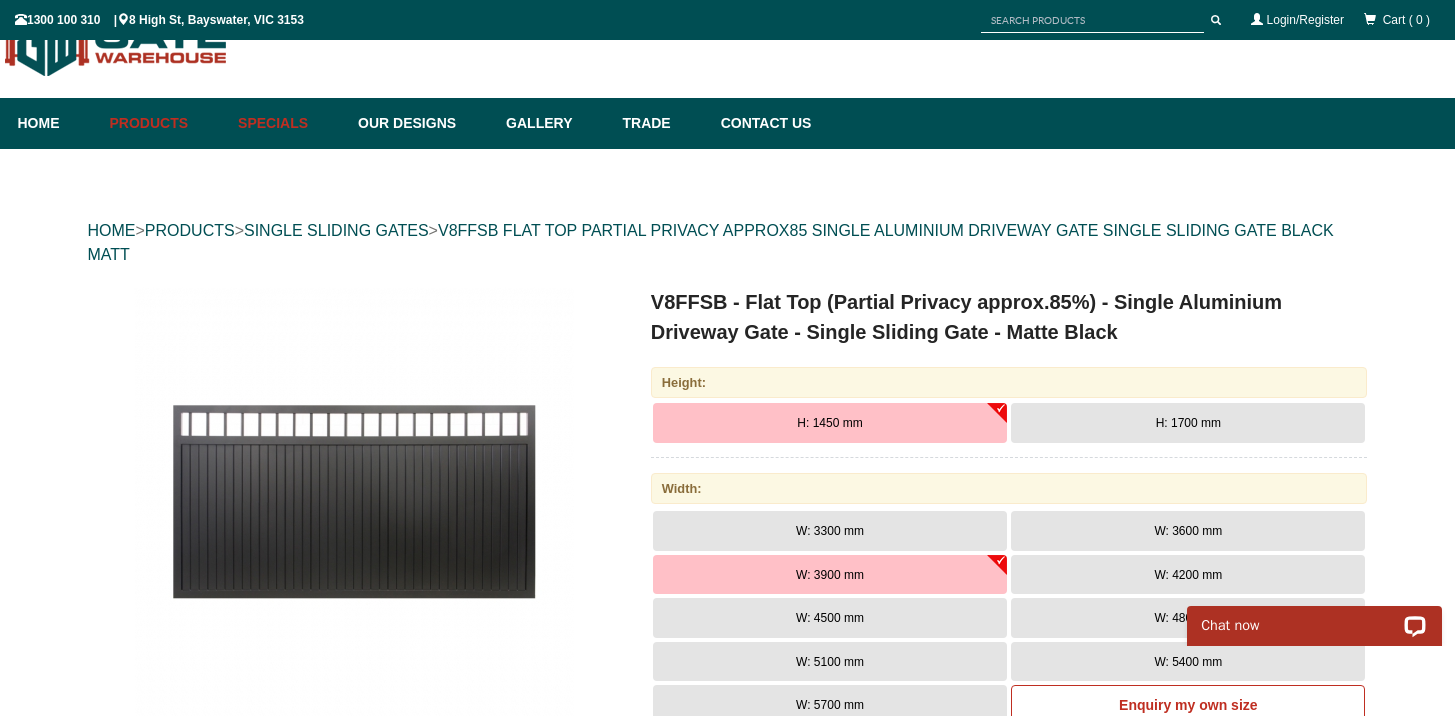 click on "Specials" at bounding box center (288, 123) 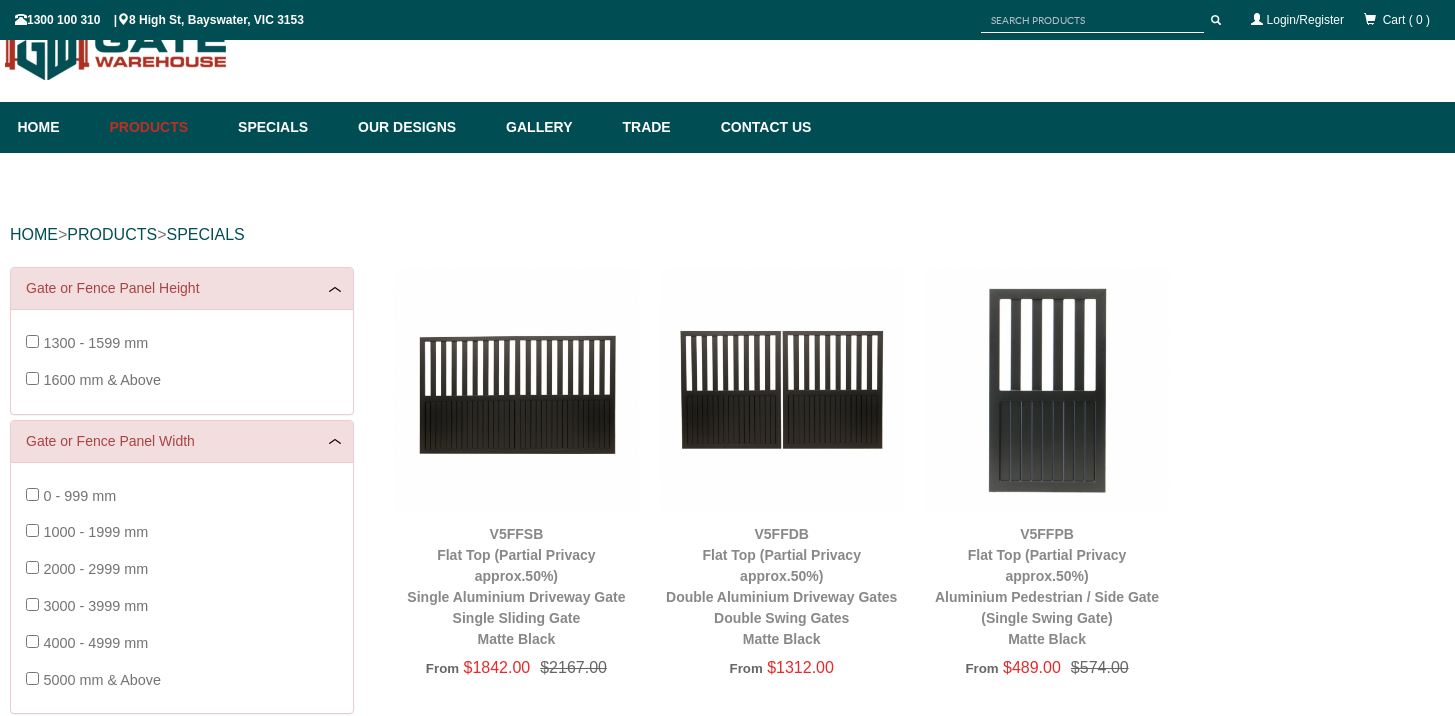 scroll, scrollTop: 54, scrollLeft: 0, axis: vertical 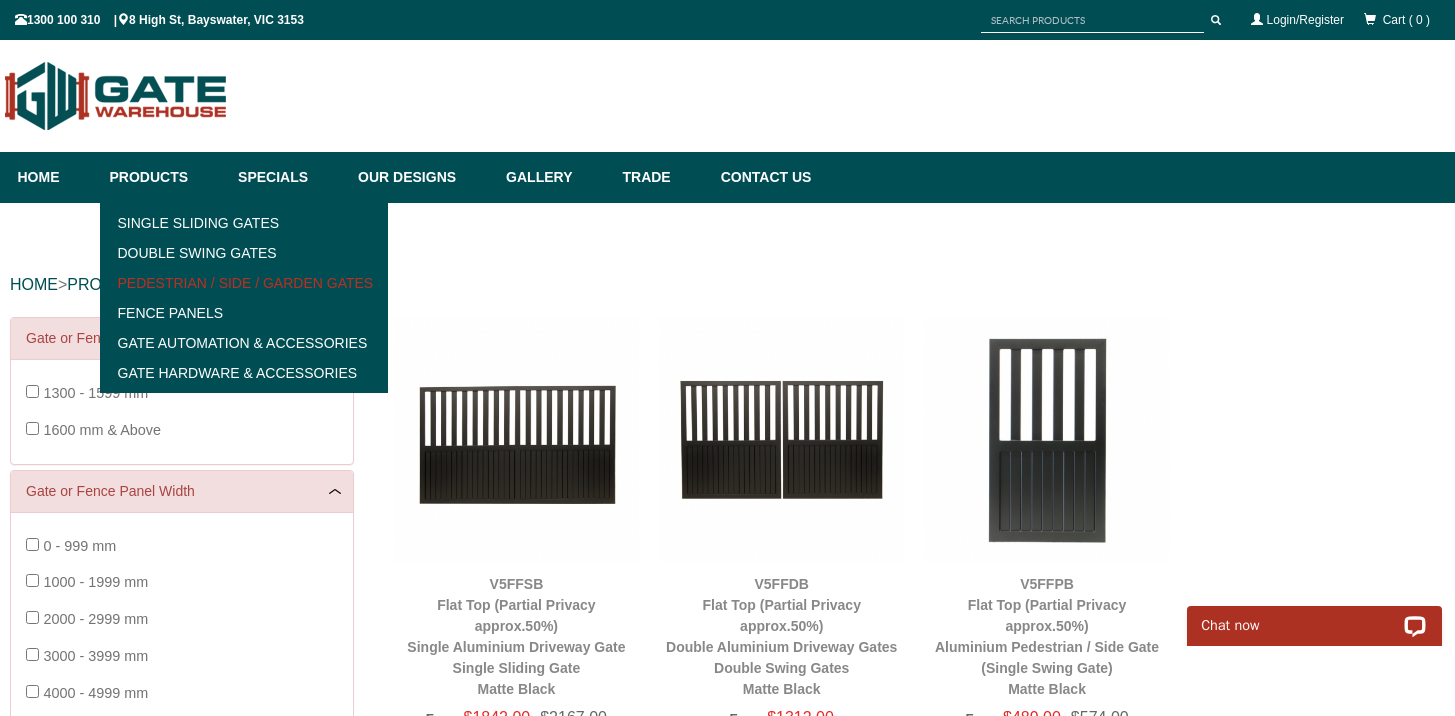 click on "Pedestrian / Side / Garden Gates" at bounding box center [244, 283] 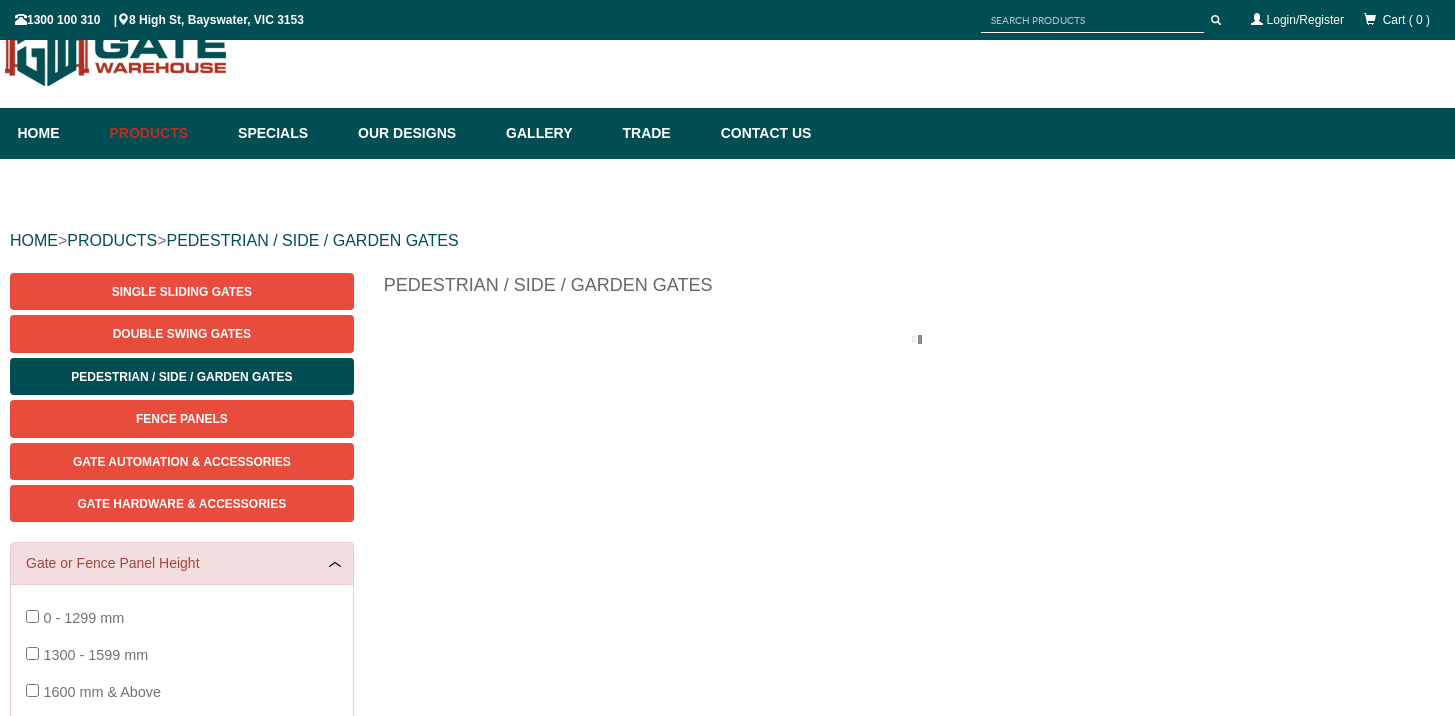 scroll, scrollTop: 50, scrollLeft: 0, axis: vertical 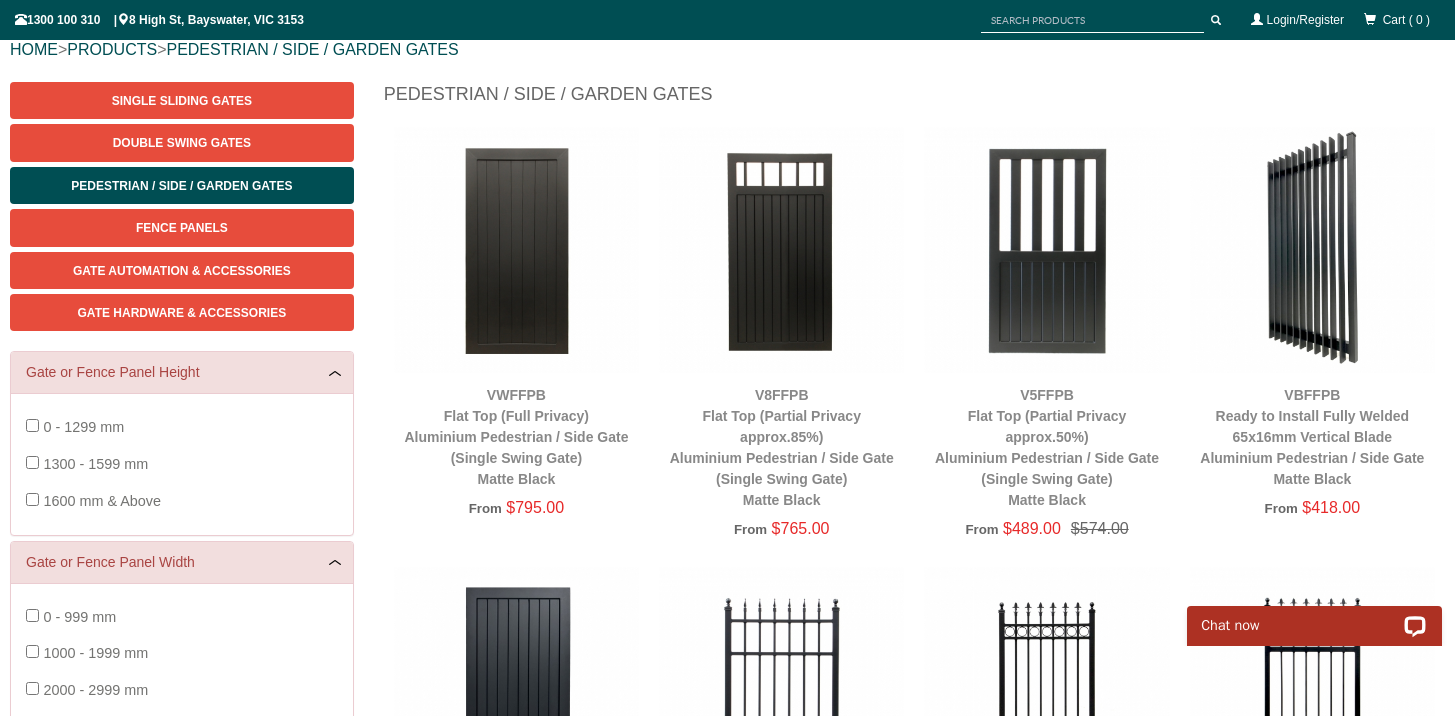 click at bounding box center (781, 249) 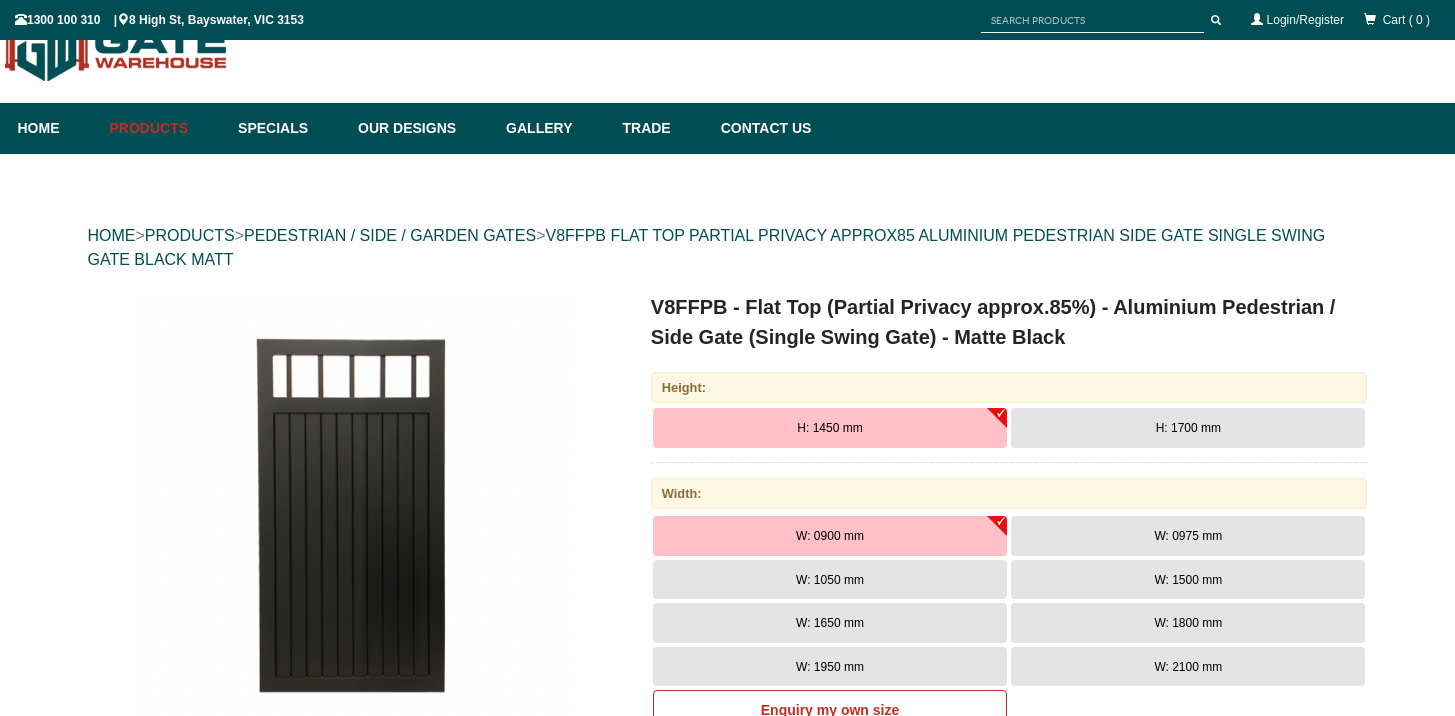 scroll, scrollTop: 50, scrollLeft: 0, axis: vertical 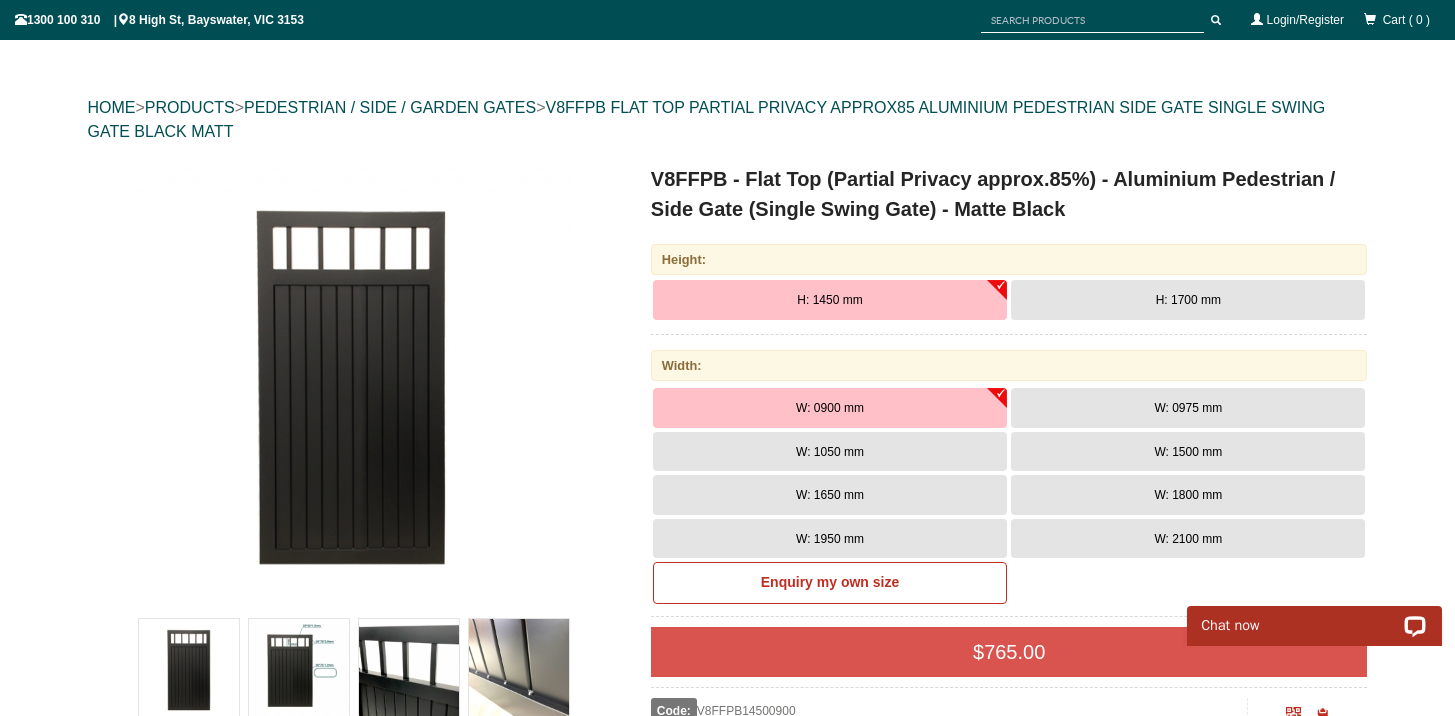 click on "W: 0975 mm" at bounding box center [1188, 408] 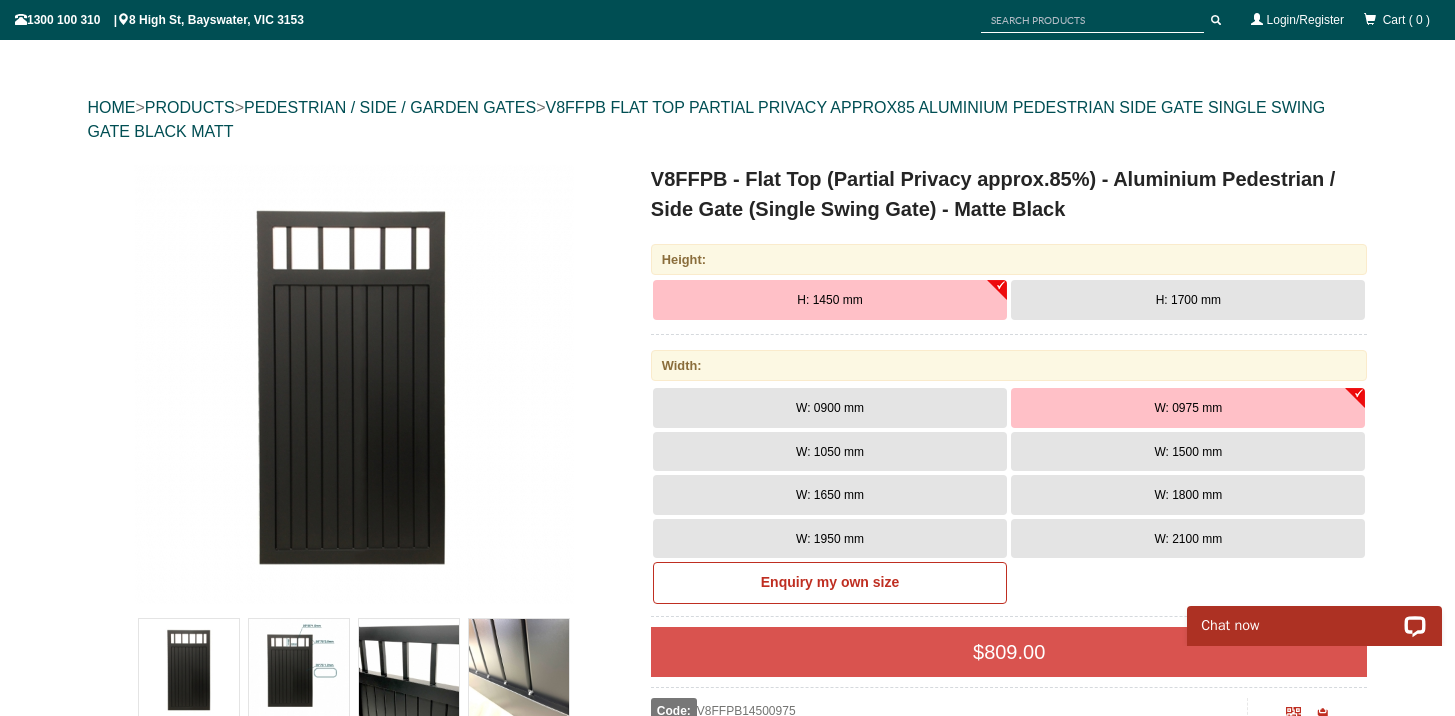 click on "H: 1700 mm" at bounding box center [1188, 300] 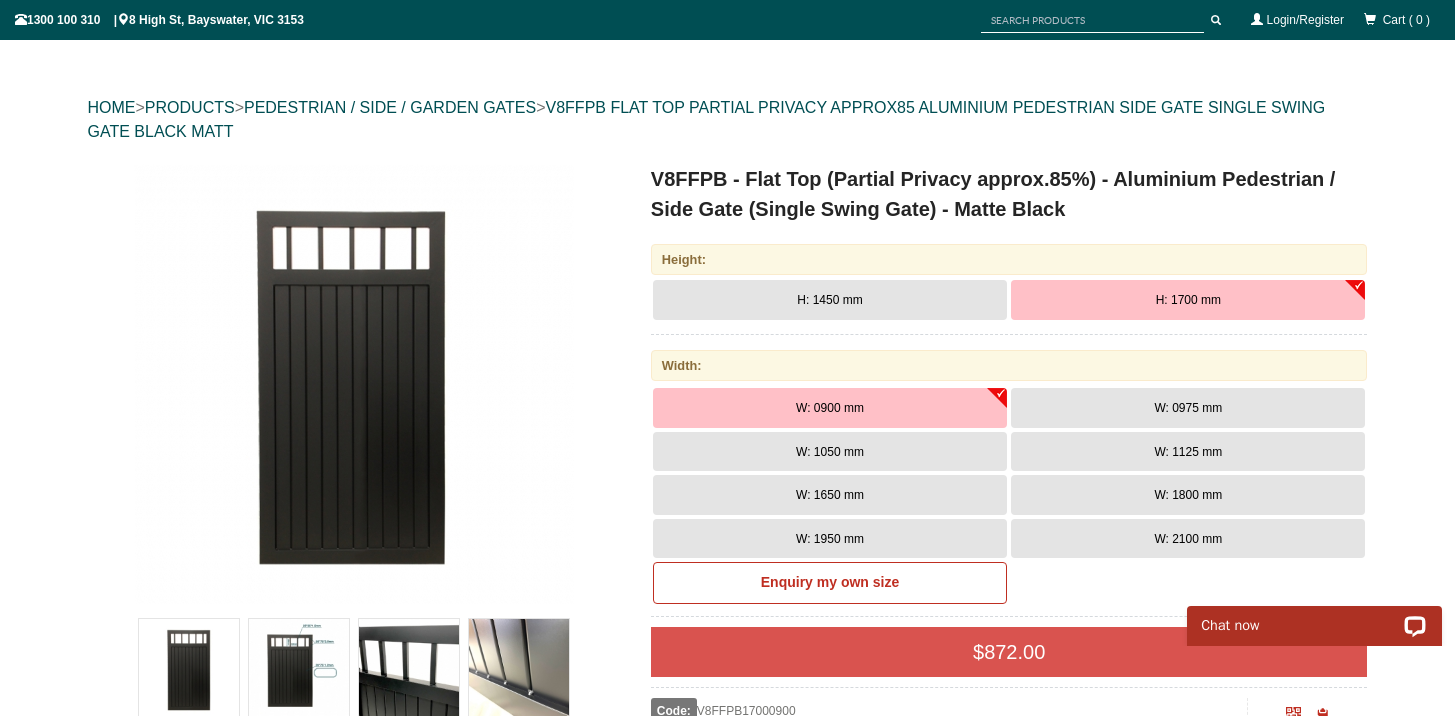 click on "W: 1125 mm" at bounding box center (1188, 452) 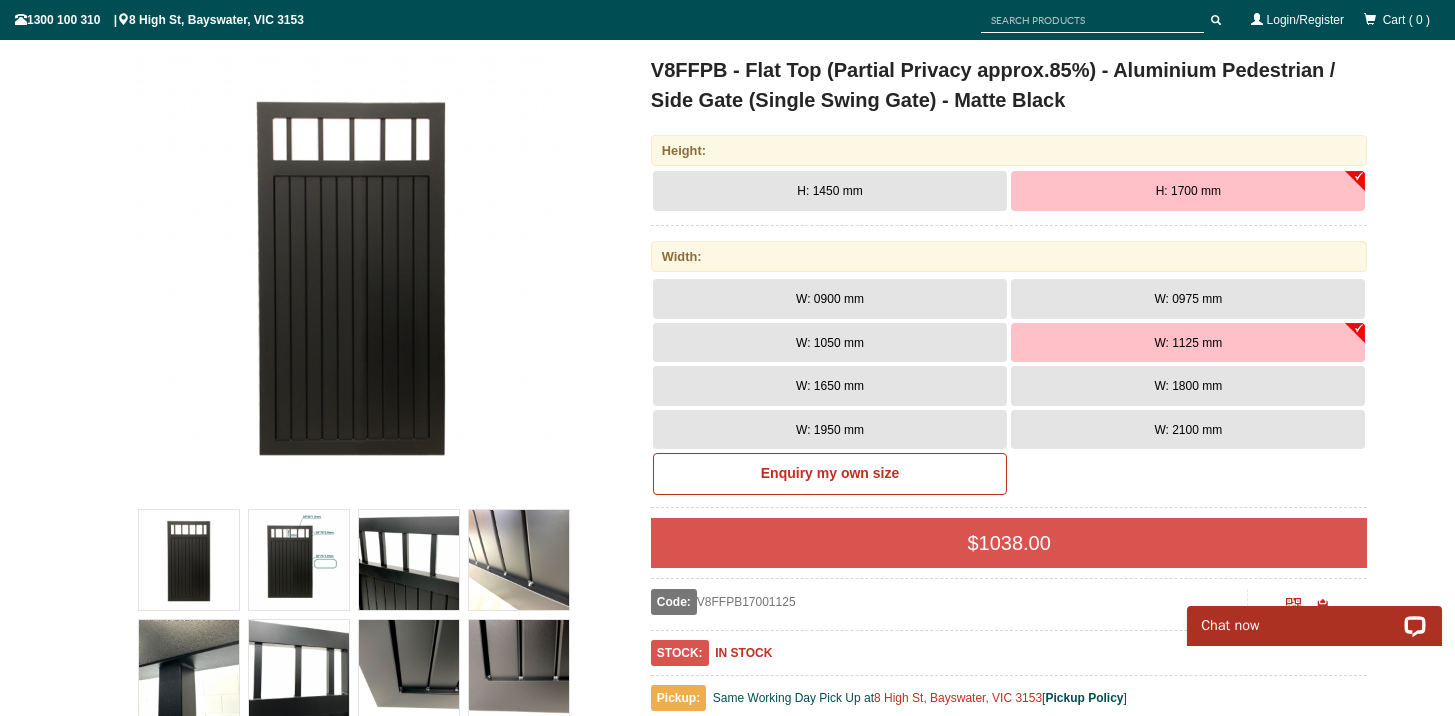 scroll, scrollTop: 287, scrollLeft: 0, axis: vertical 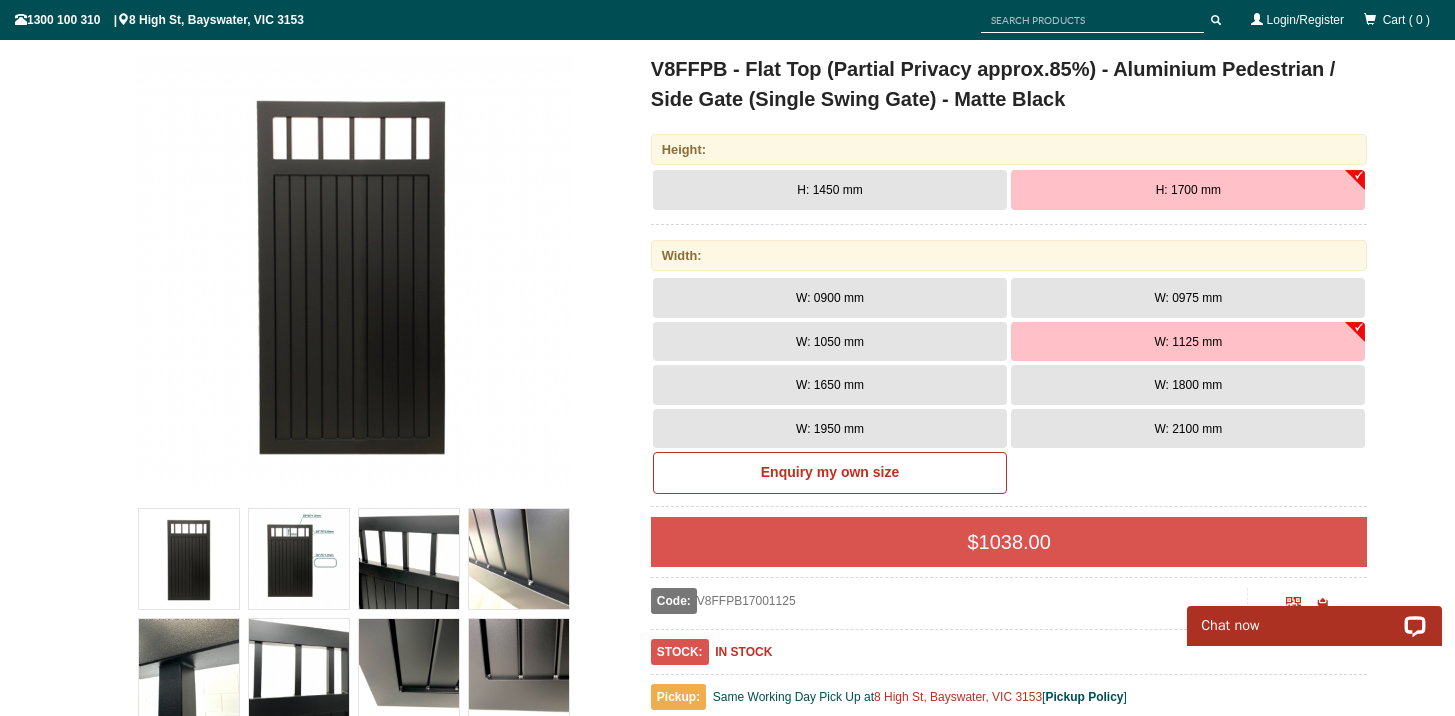 click on "W: 0975 mm" at bounding box center [1188, 298] 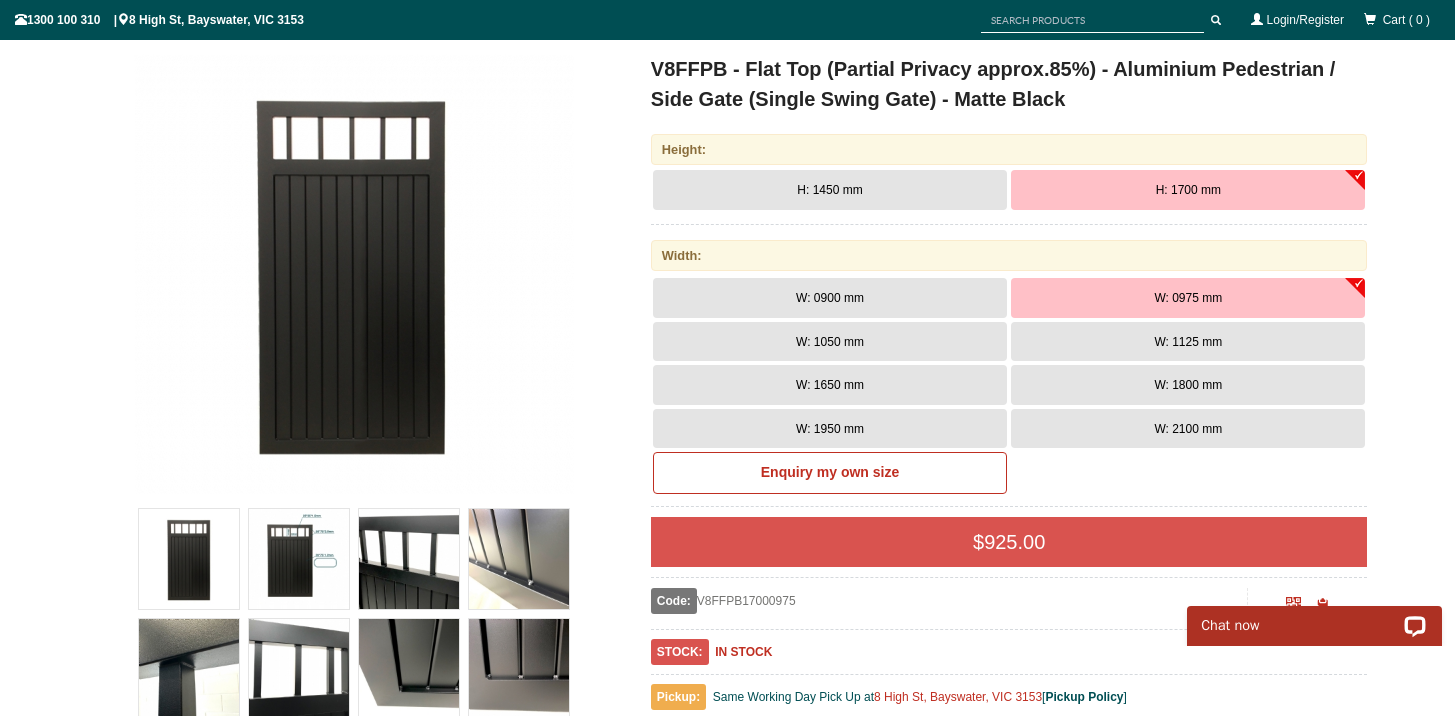 click on "W: 1125 mm" at bounding box center (1188, 342) 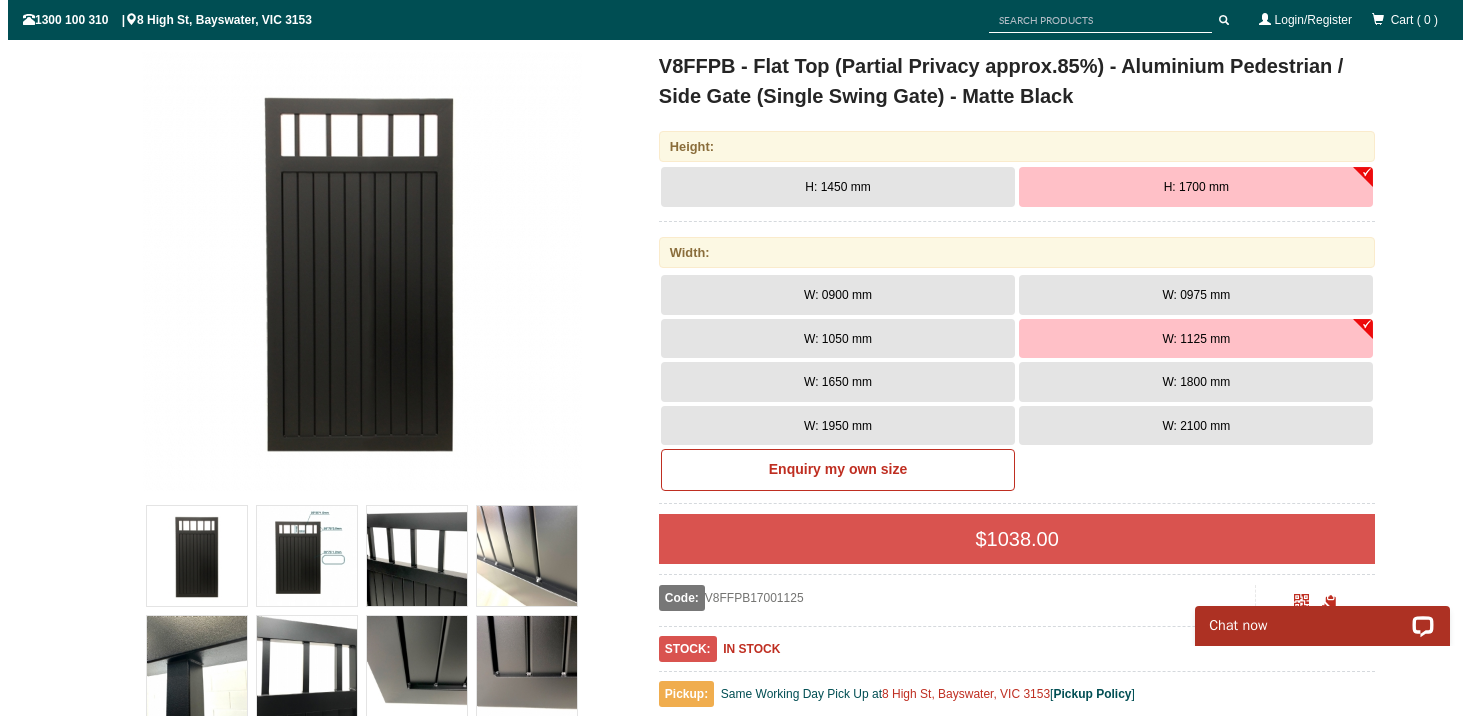 scroll, scrollTop: 291, scrollLeft: 0, axis: vertical 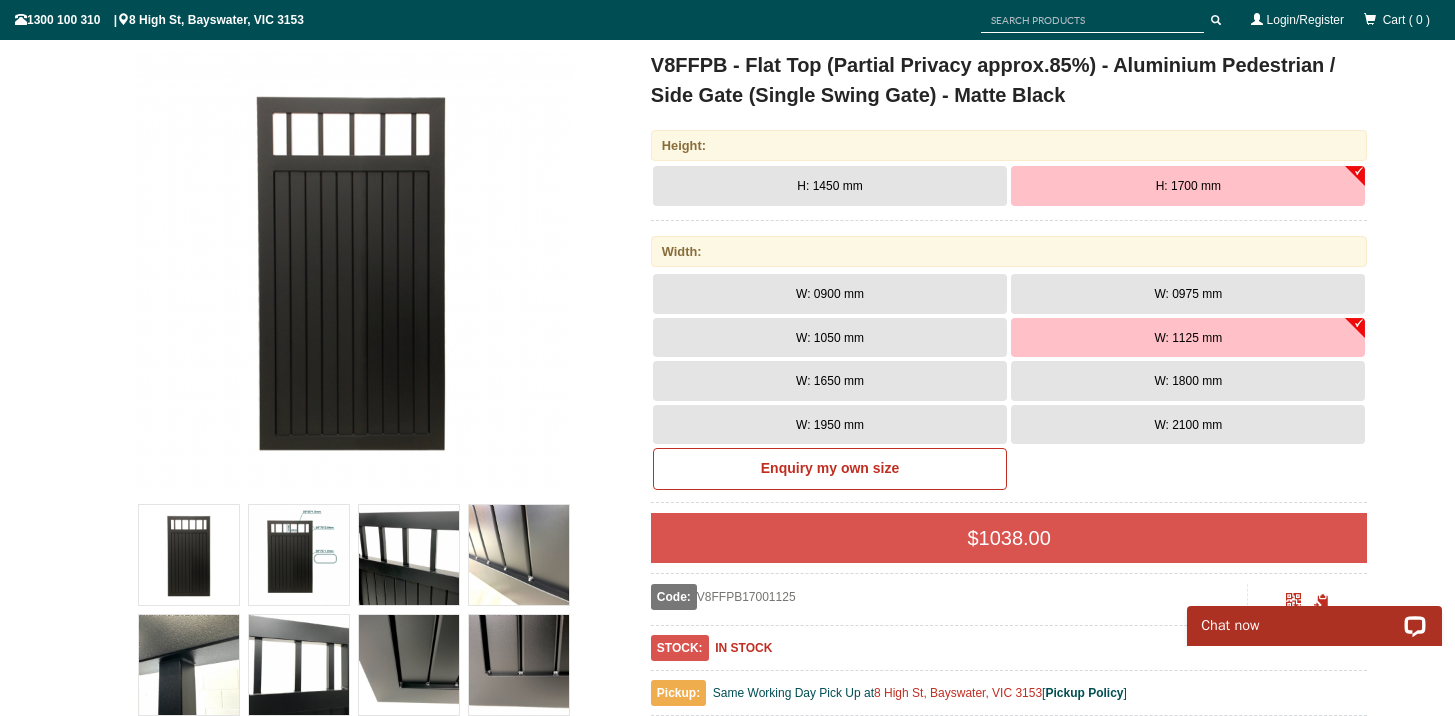 click at bounding box center (299, 555) 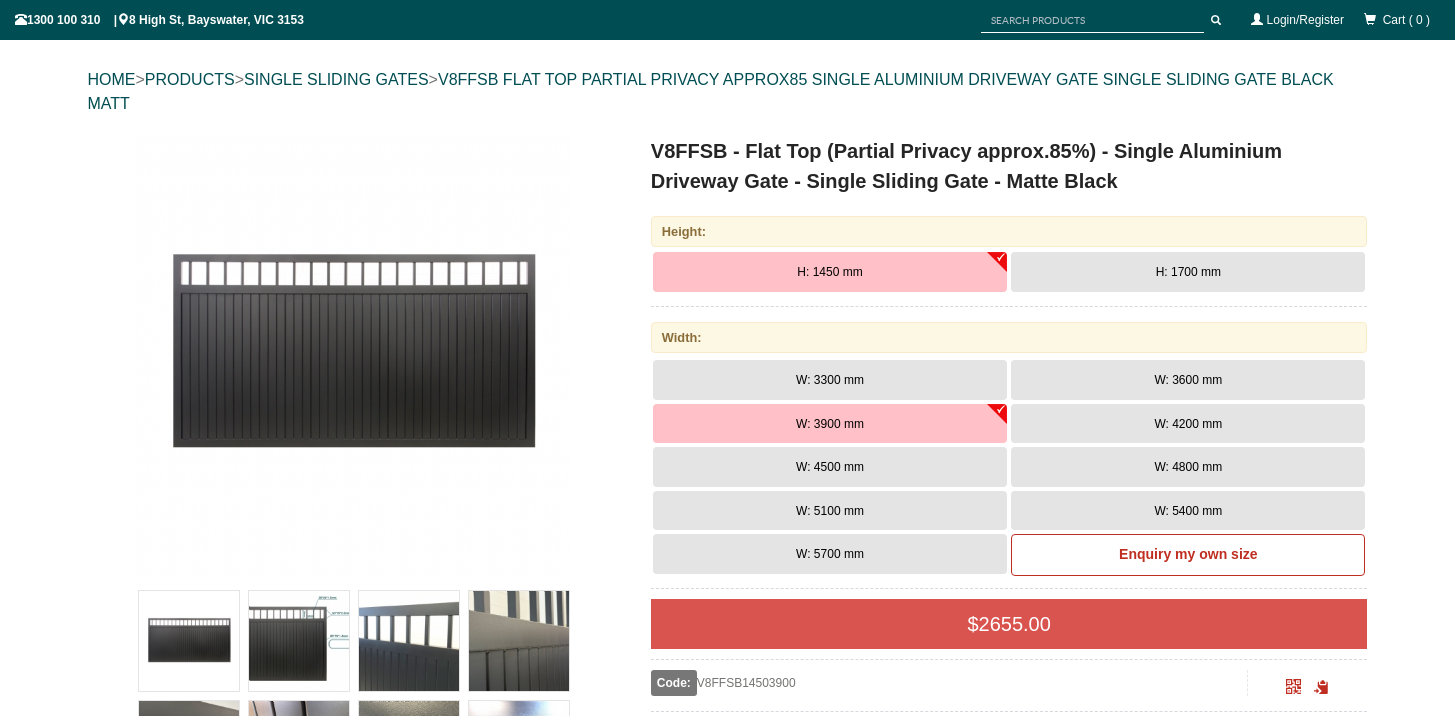 scroll, scrollTop: 309, scrollLeft: 0, axis: vertical 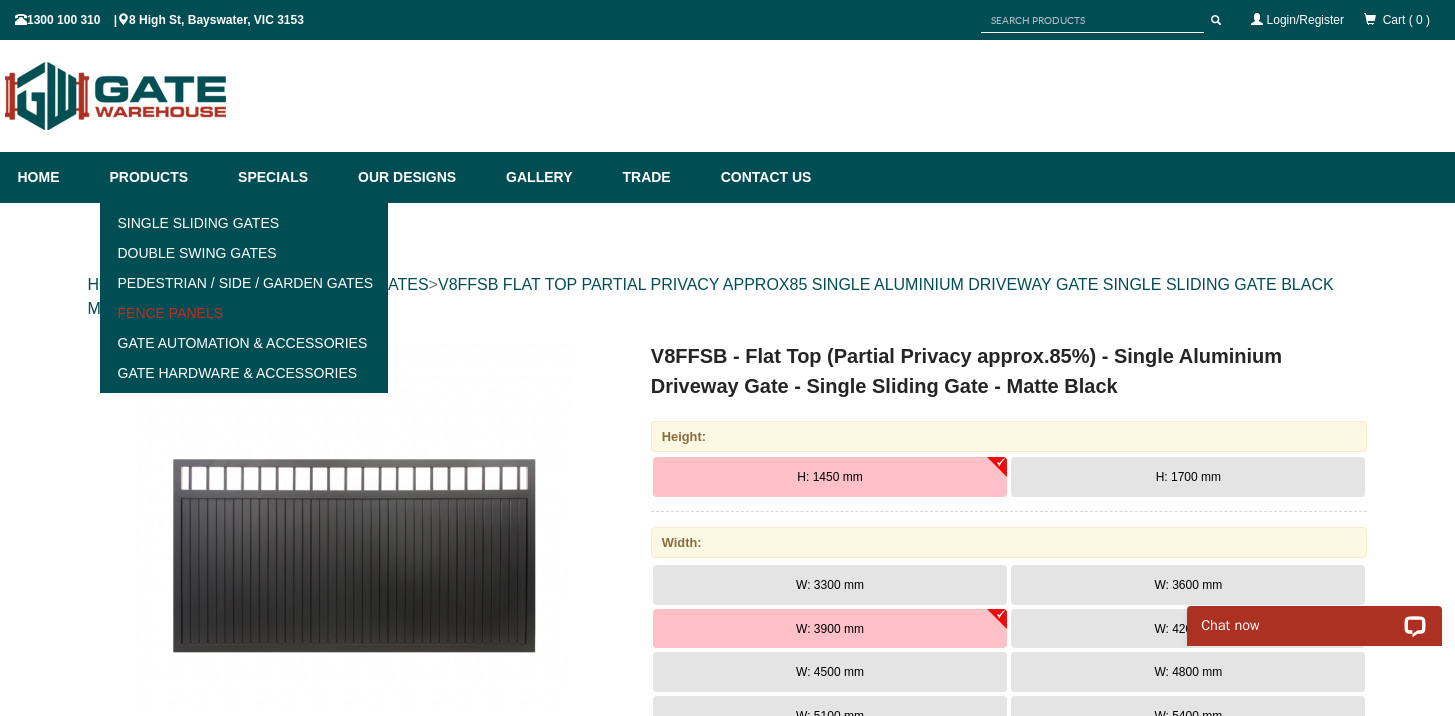 click on "Fence Panels" at bounding box center [244, 313] 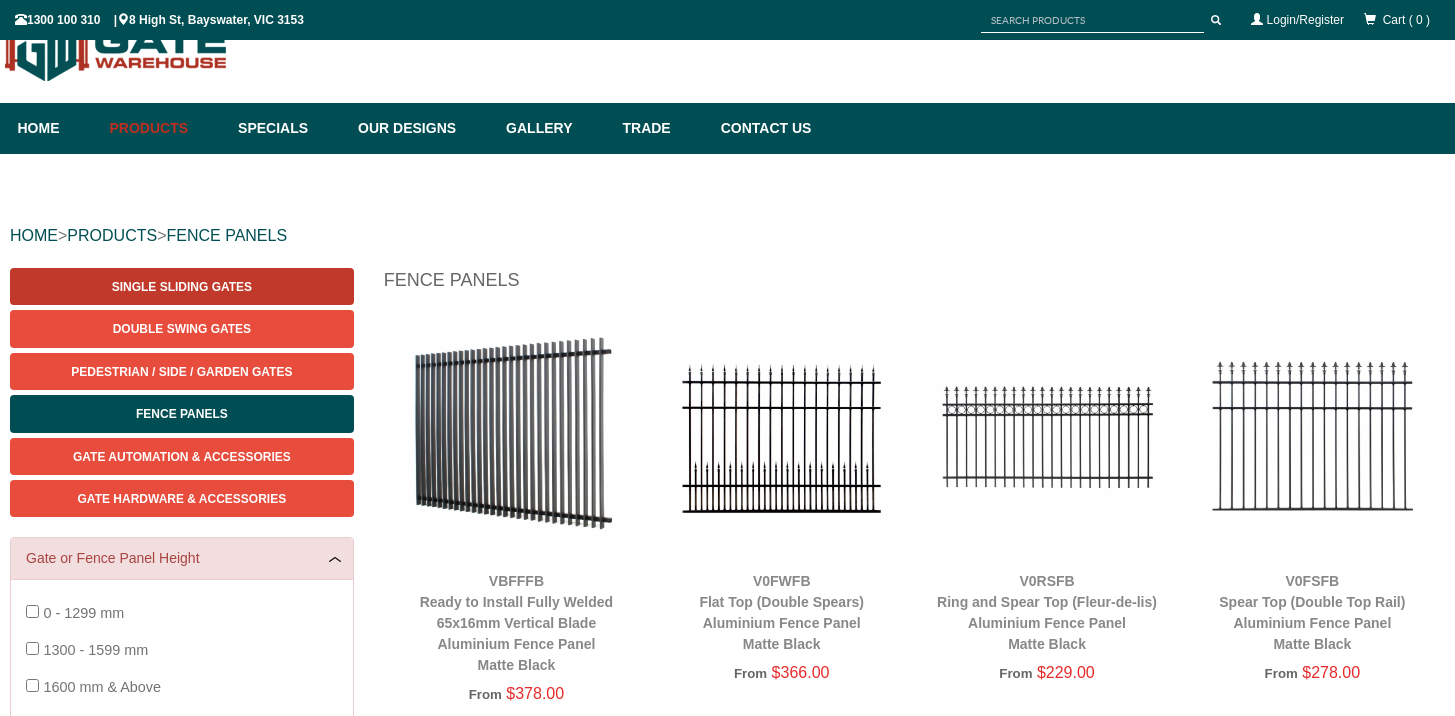 scroll, scrollTop: 50, scrollLeft: 0, axis: vertical 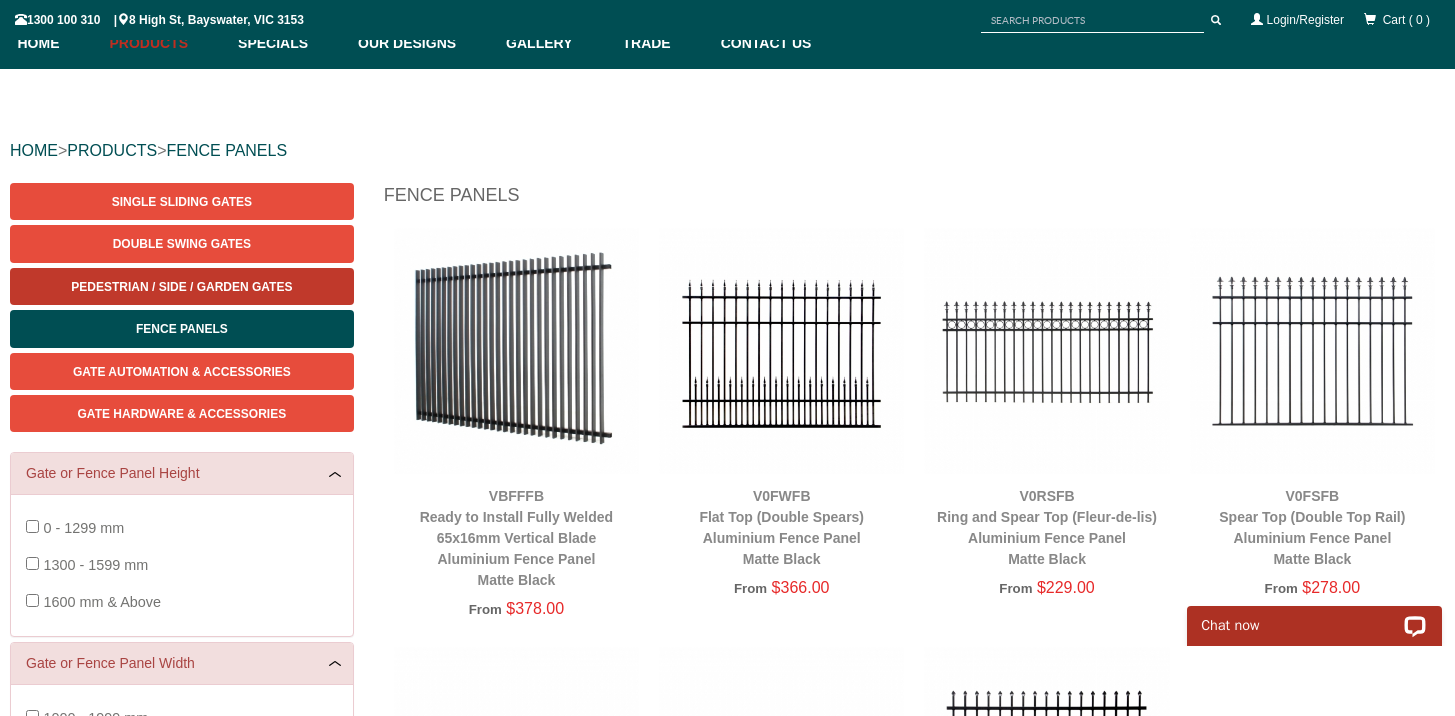 click on "Pedestrian / Side / Garden Gates" at bounding box center (182, 286) 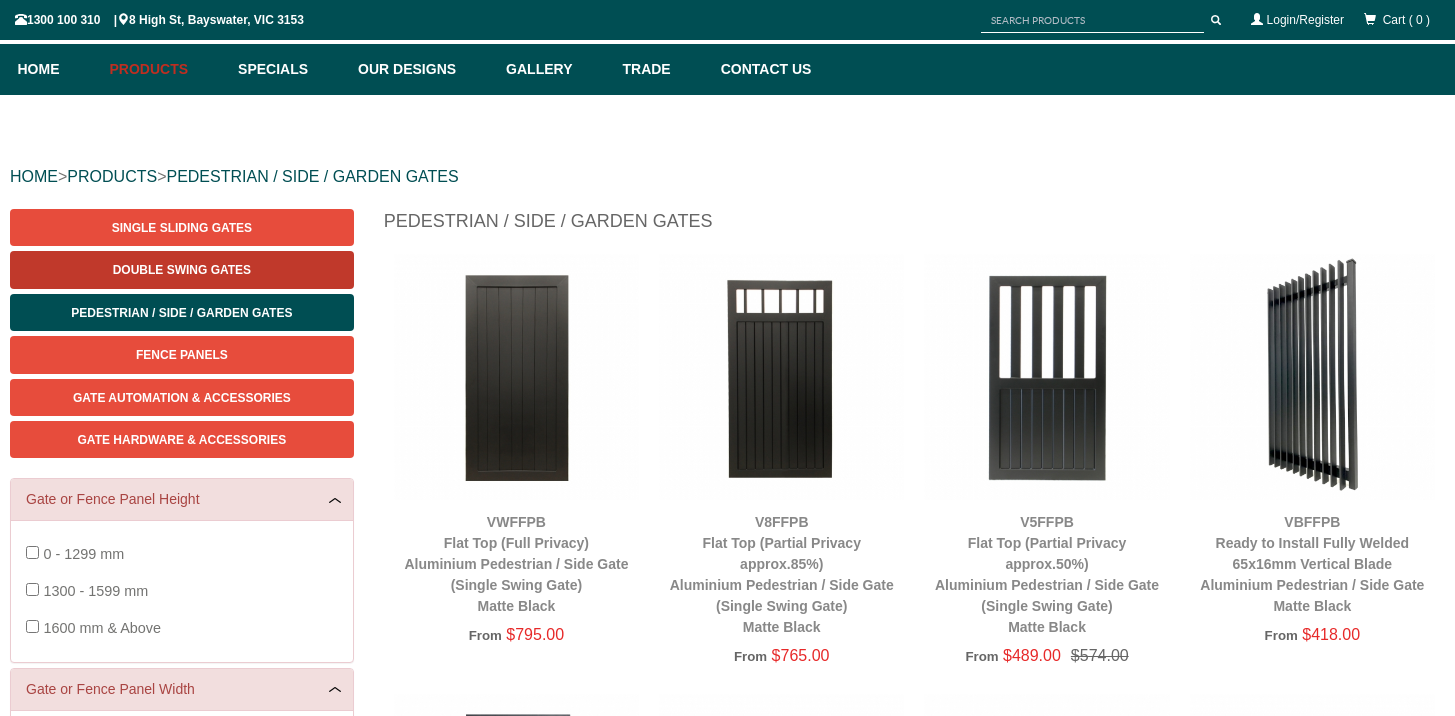 scroll, scrollTop: 127, scrollLeft: 0, axis: vertical 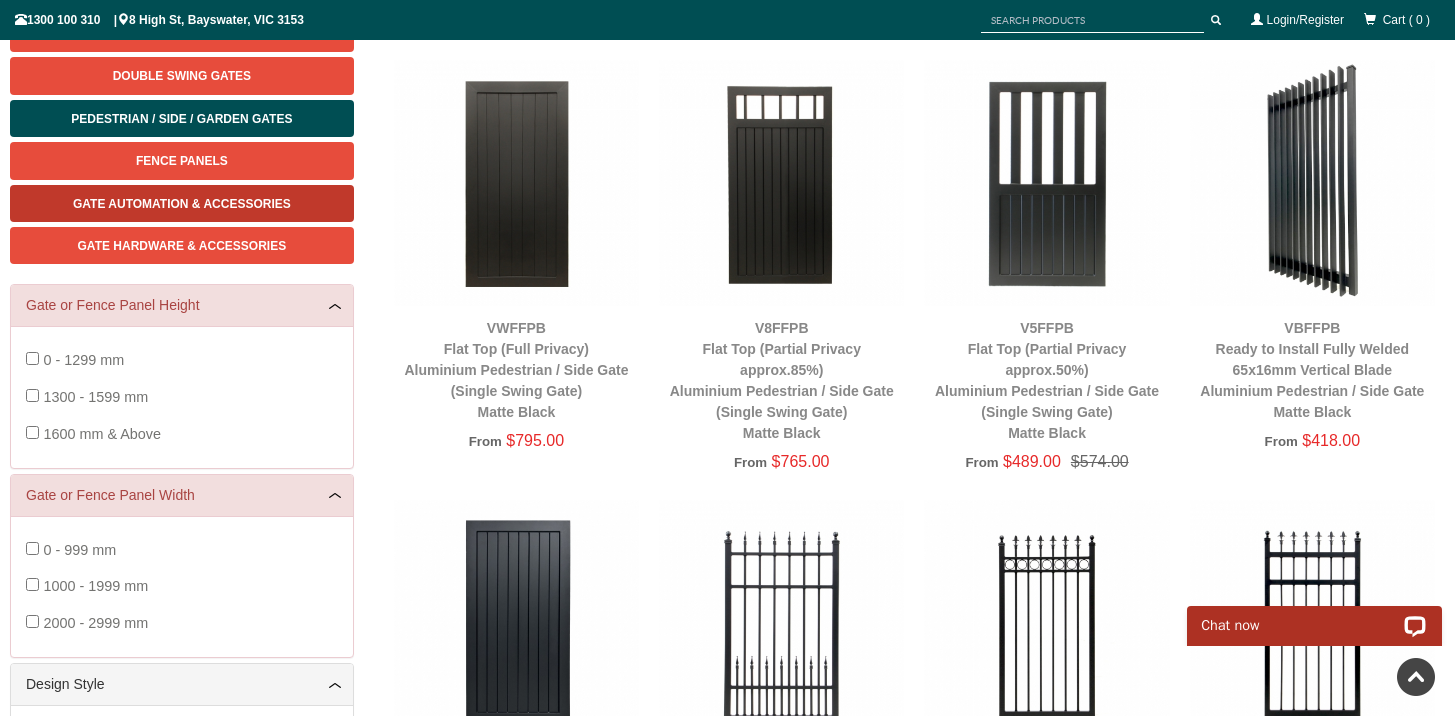 click on "Gate Automation & Accessories" at bounding box center [182, 204] 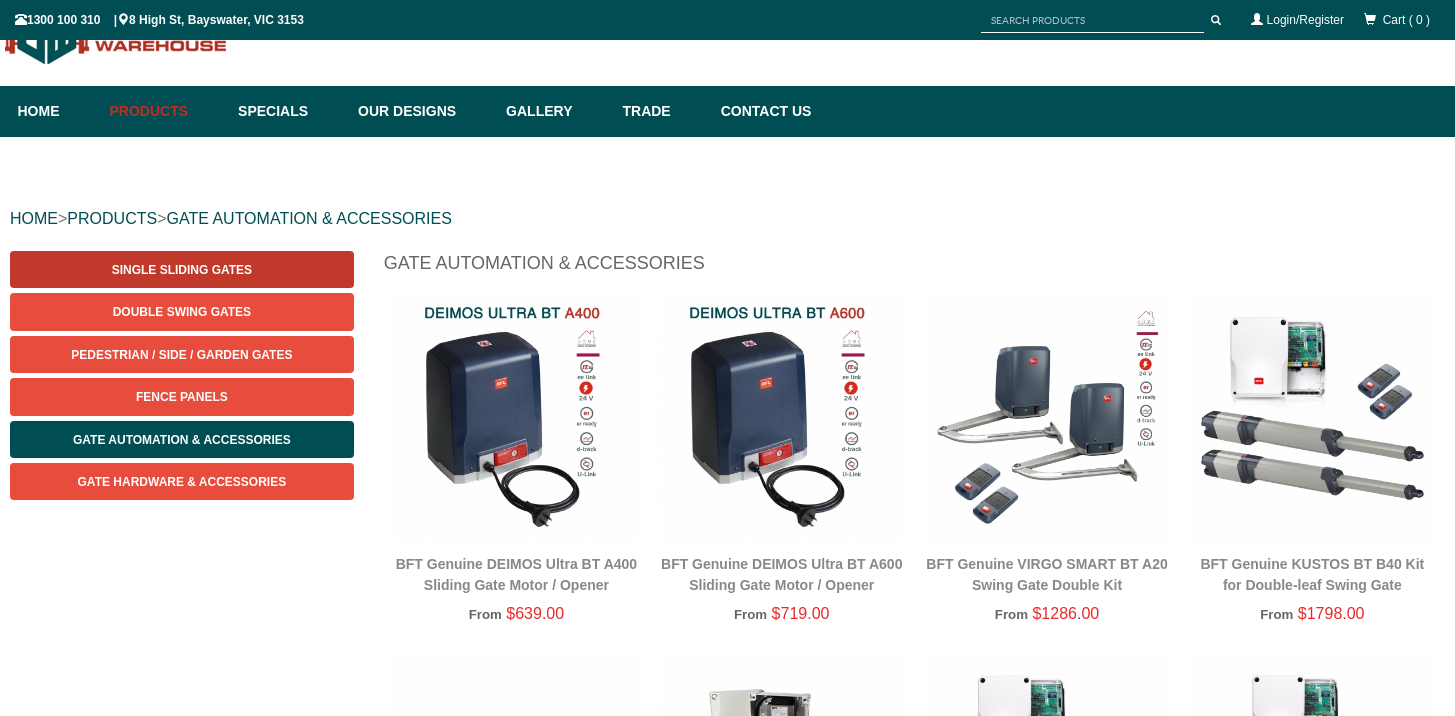 scroll, scrollTop: 252, scrollLeft: 0, axis: vertical 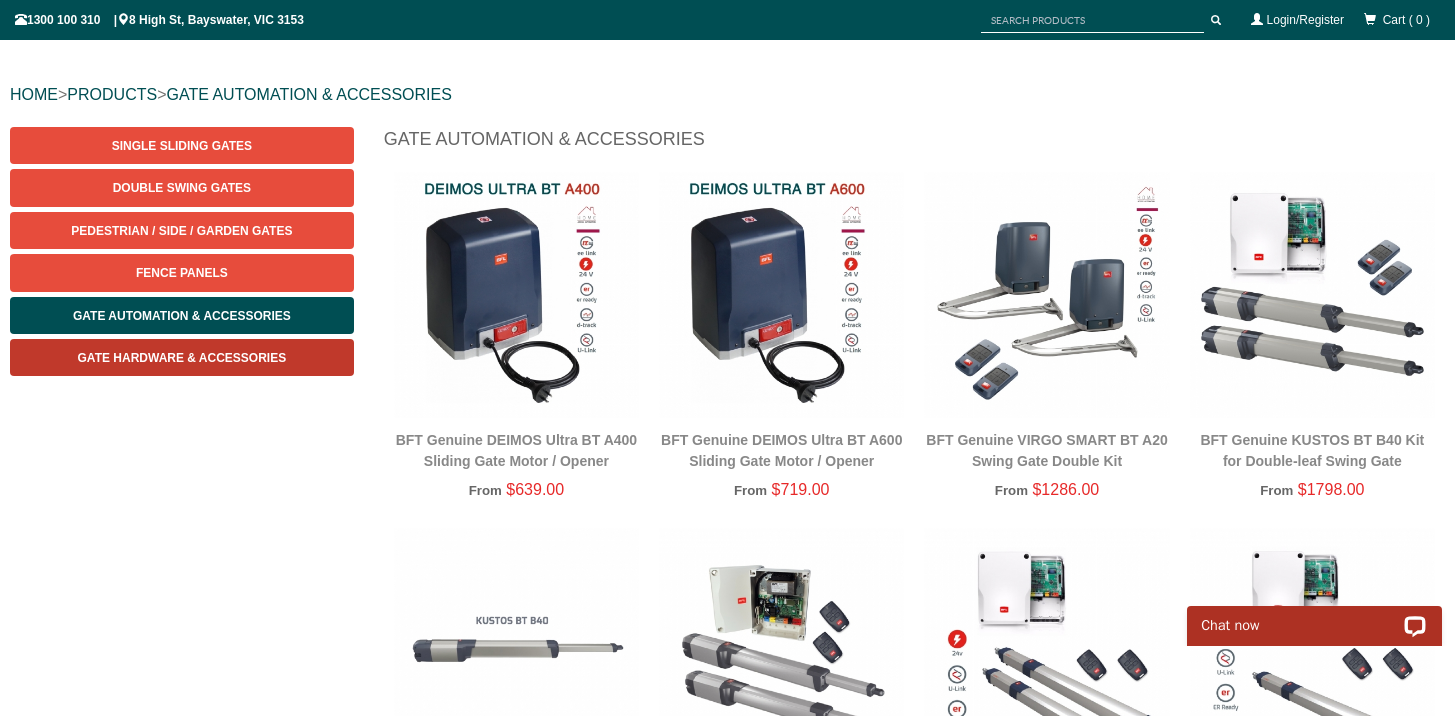 click on "Gate Hardware & Accessories" at bounding box center (182, 358) 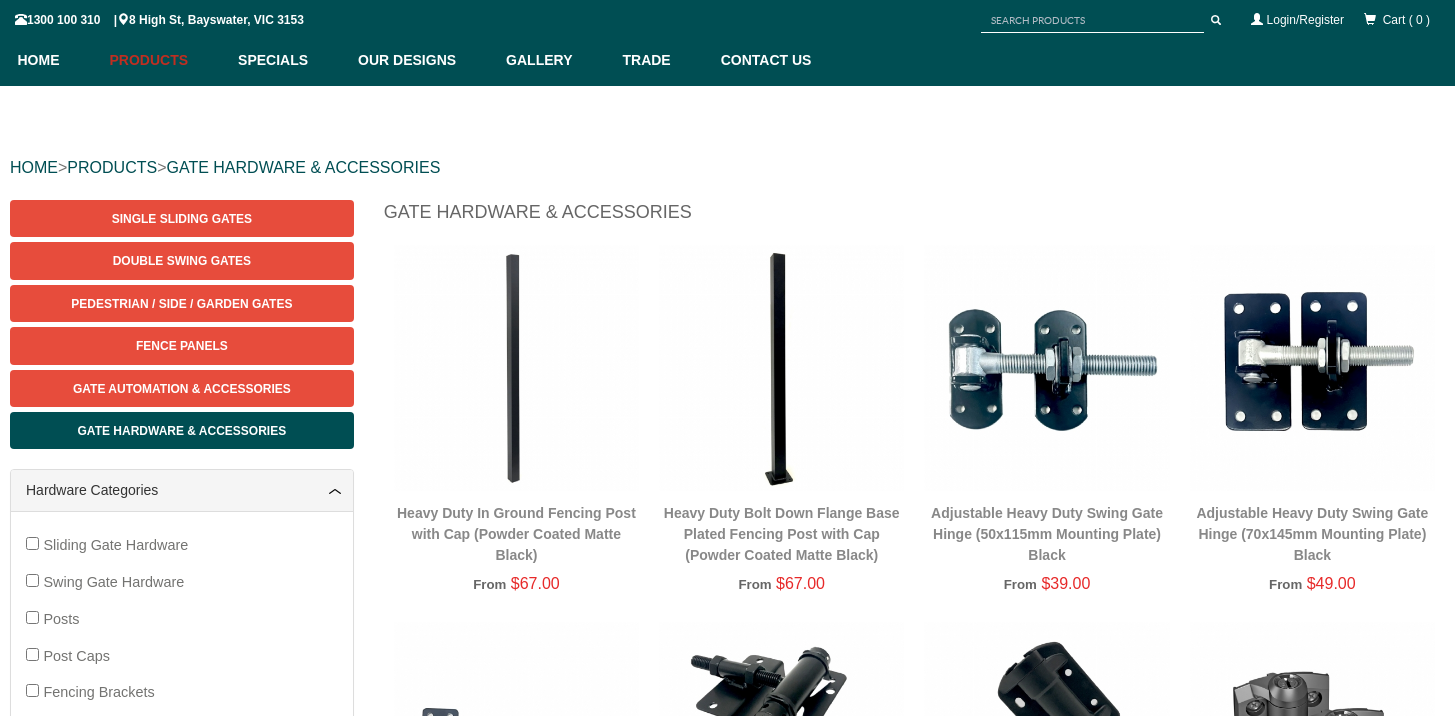 scroll, scrollTop: 120, scrollLeft: 0, axis: vertical 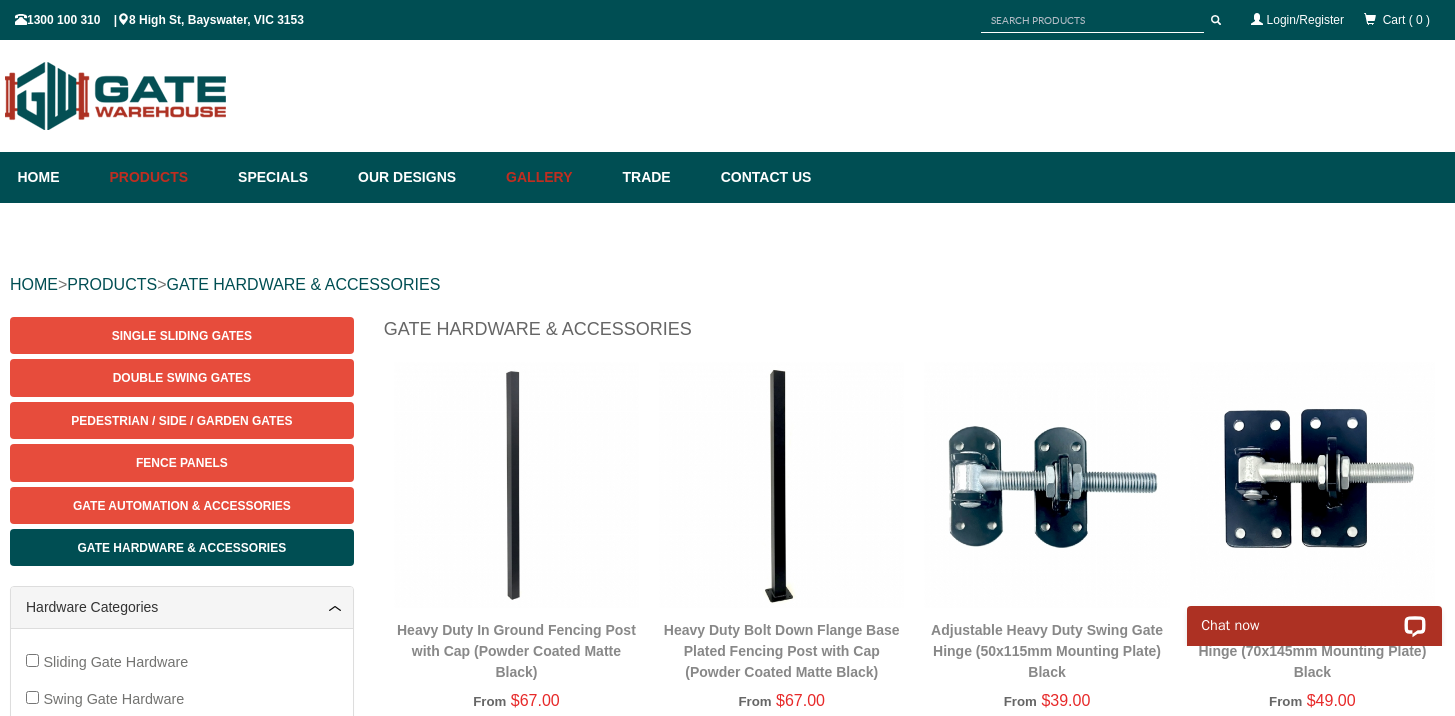click on "Gallery" at bounding box center (554, 177) 